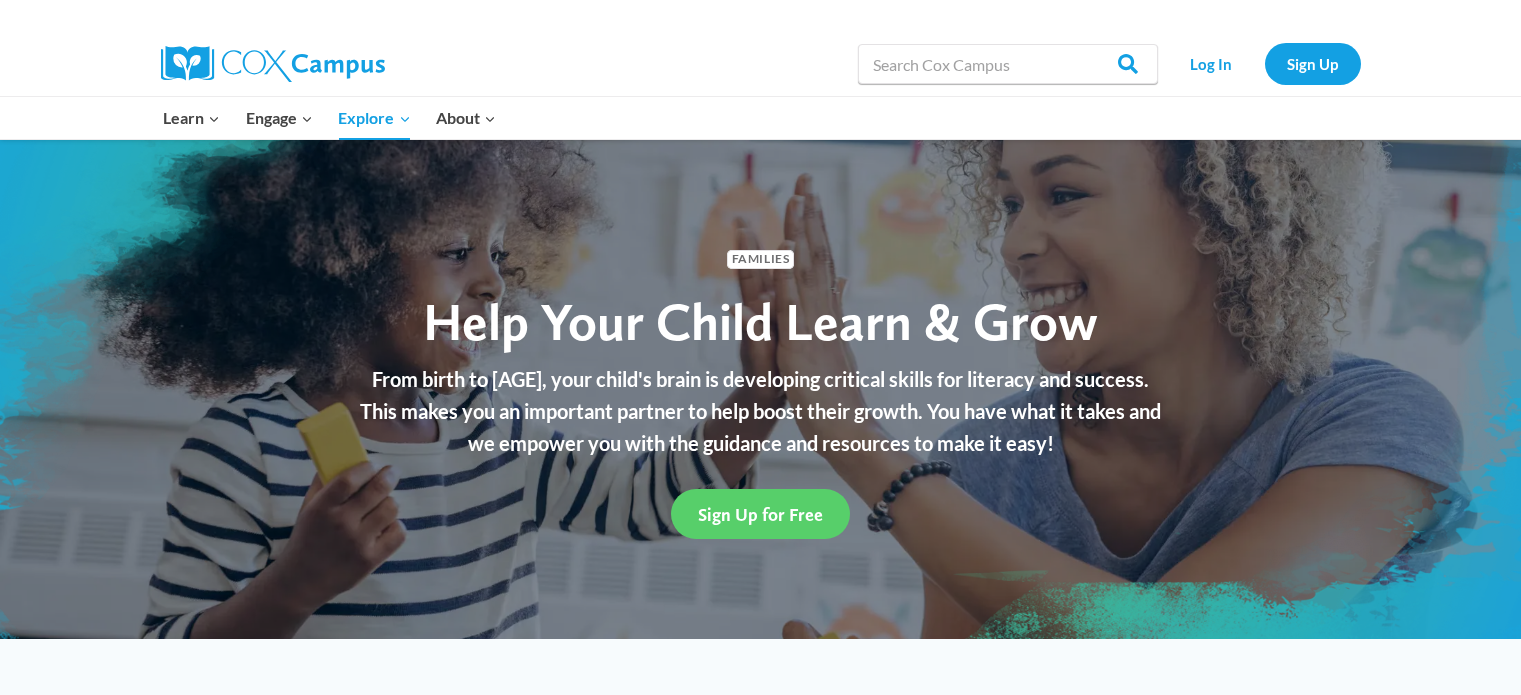 scroll, scrollTop: 608, scrollLeft: 0, axis: vertical 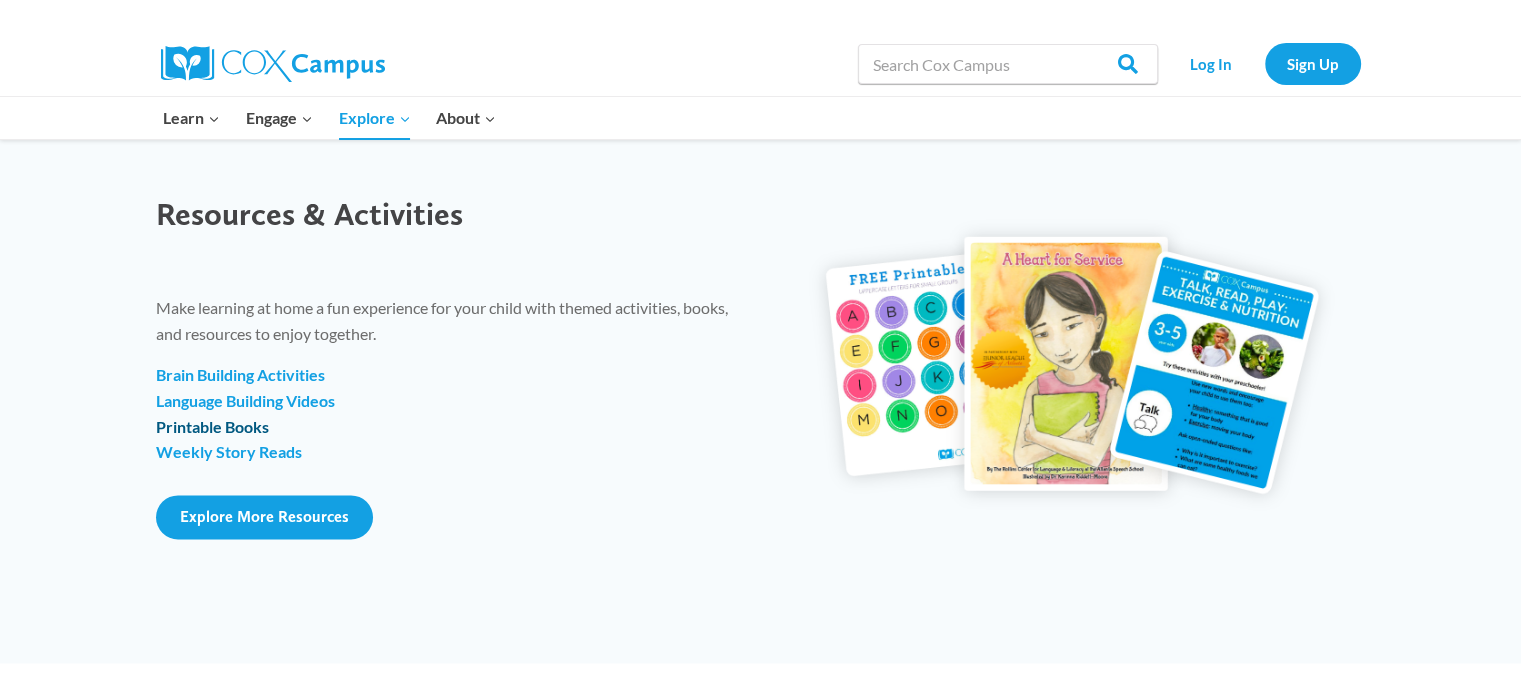 click on "Printable Books" at bounding box center (212, 426) 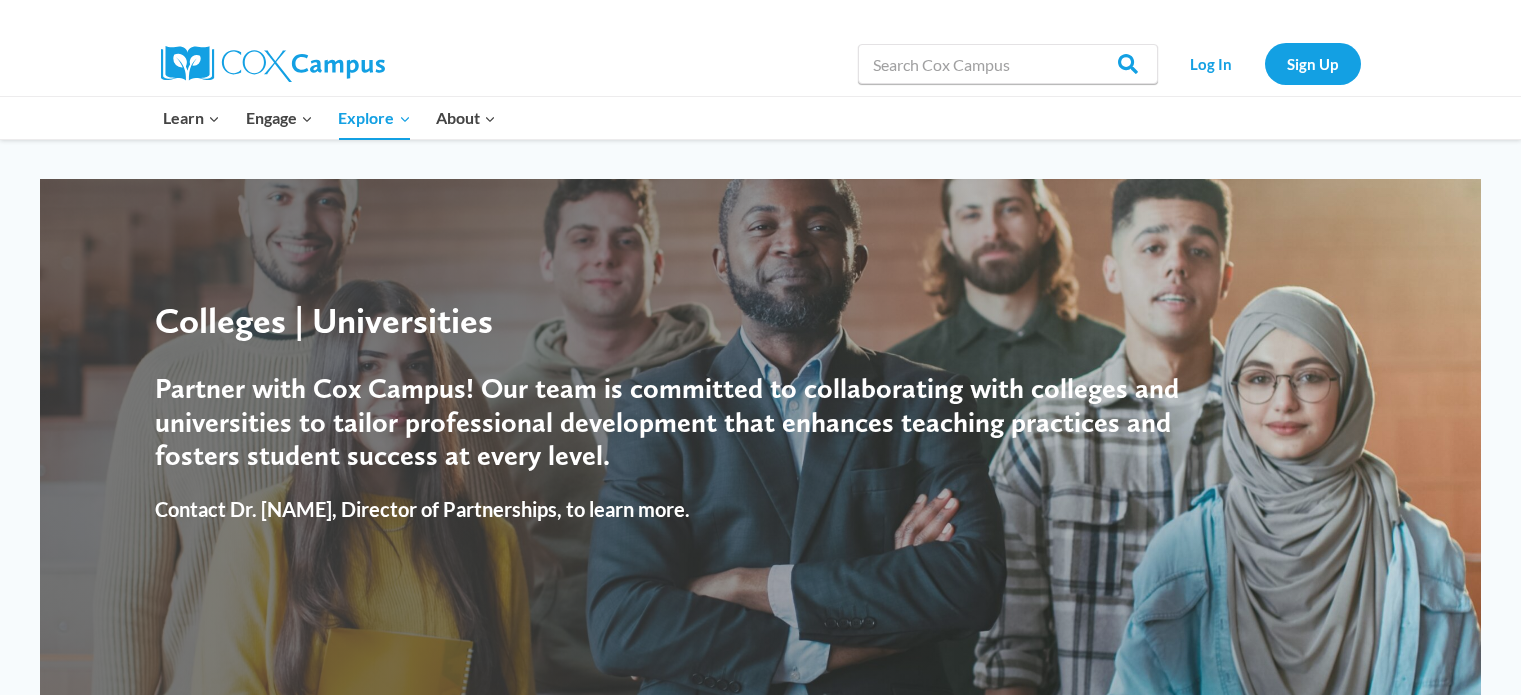scroll, scrollTop: 0, scrollLeft: 0, axis: both 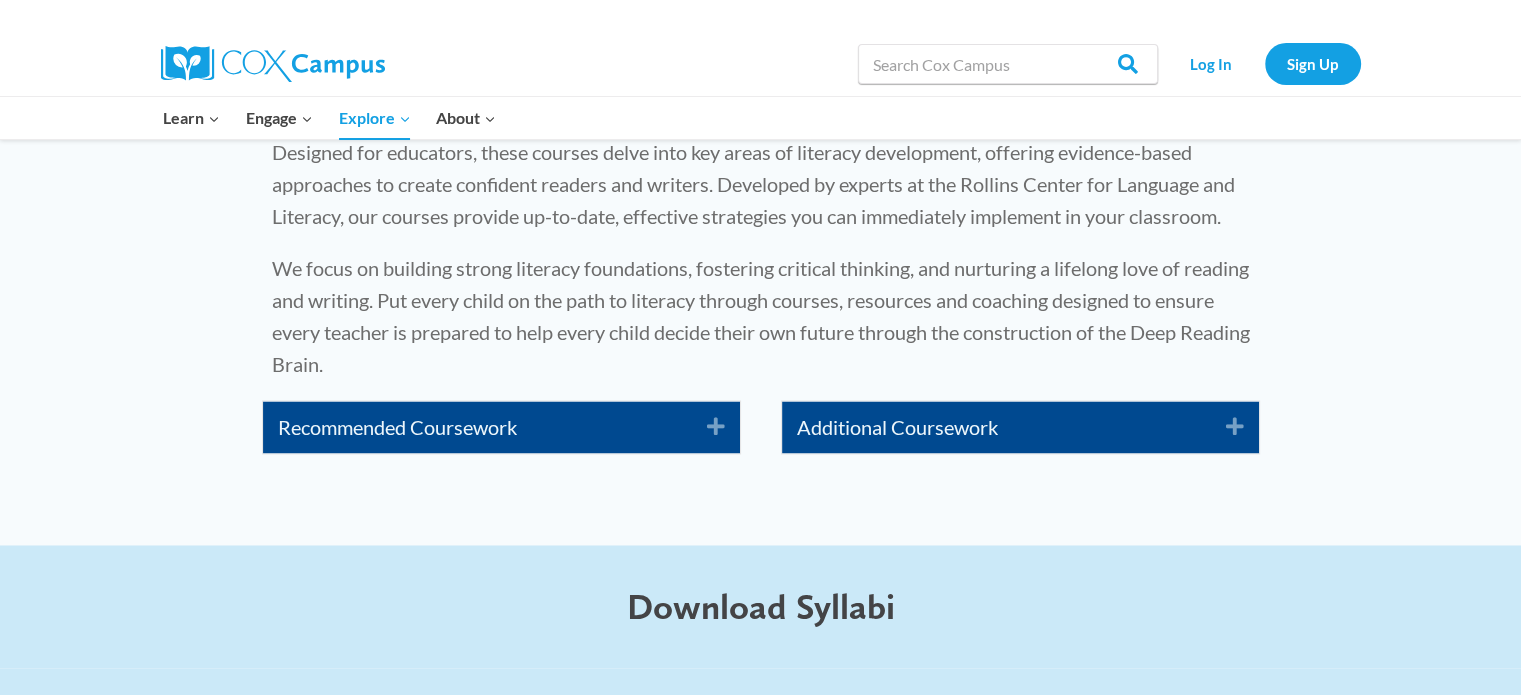 click on "Expand" at bounding box center (708, 427) 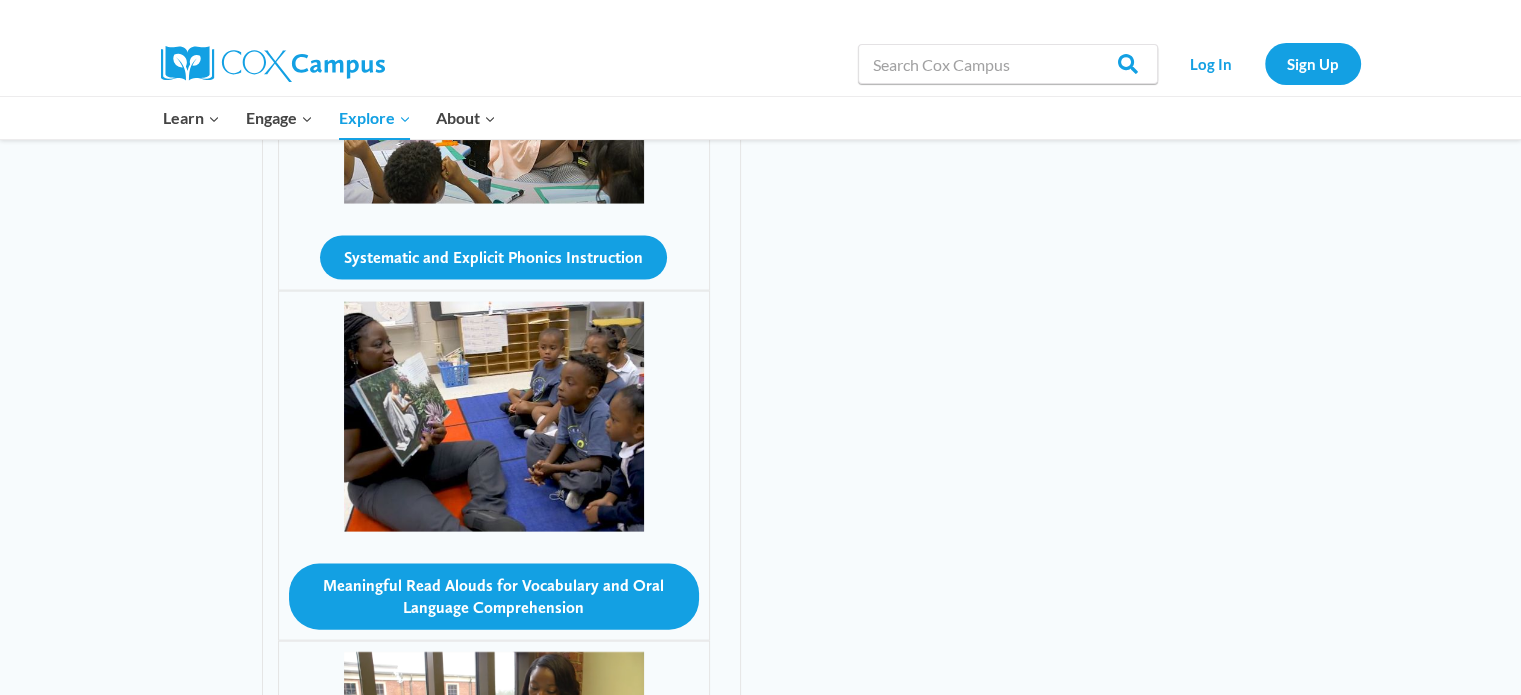 scroll, scrollTop: 4119, scrollLeft: 0, axis: vertical 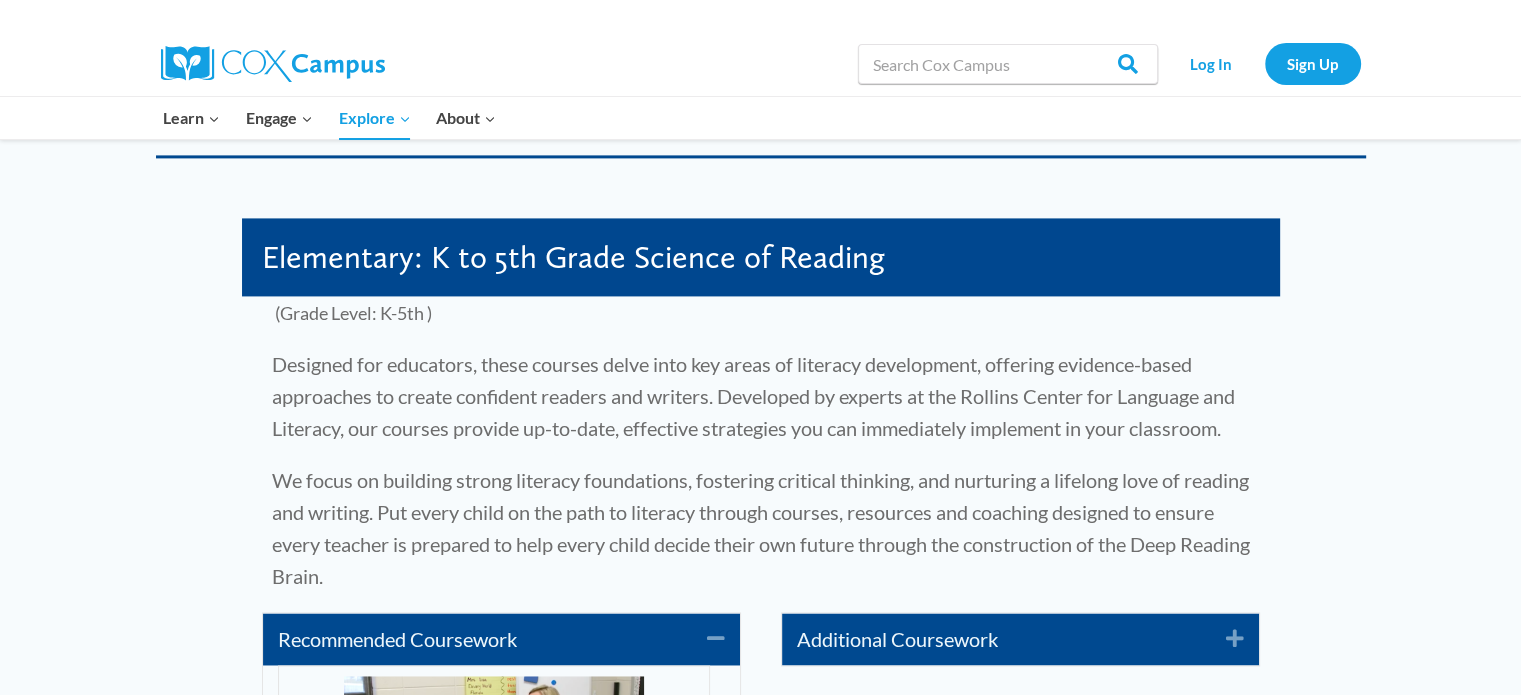 click on "Additional Coursework
Expand" at bounding box center (1020, 639) 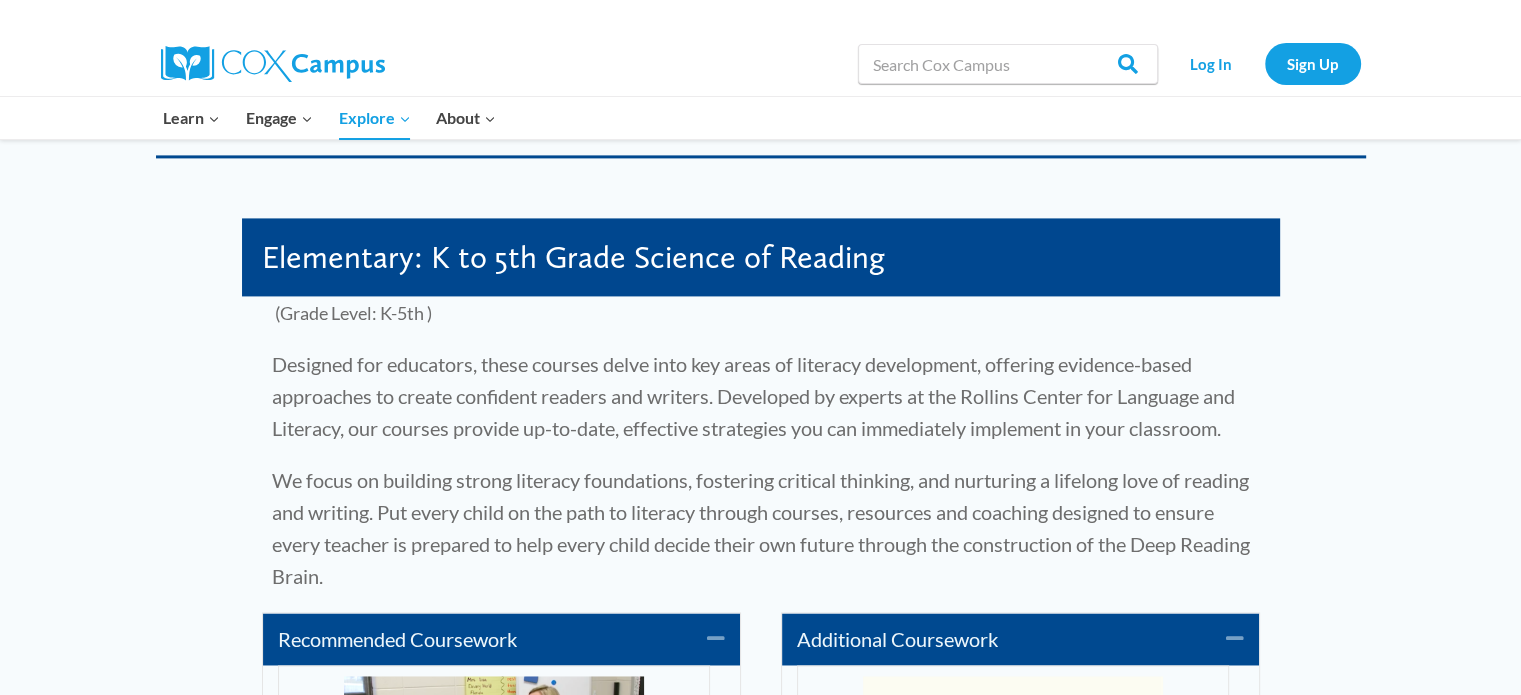 scroll, scrollTop: 2295, scrollLeft: 0, axis: vertical 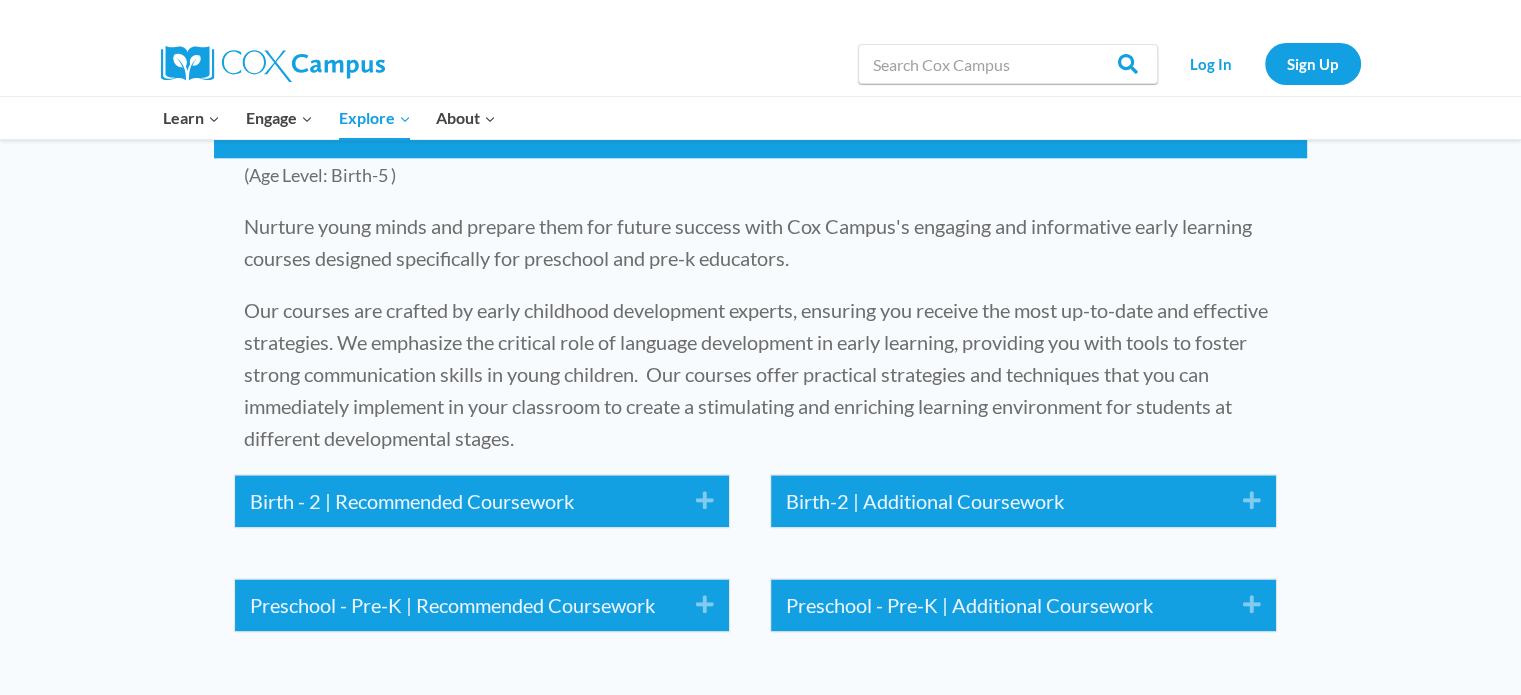 click on "Expand" at bounding box center [697, 501] 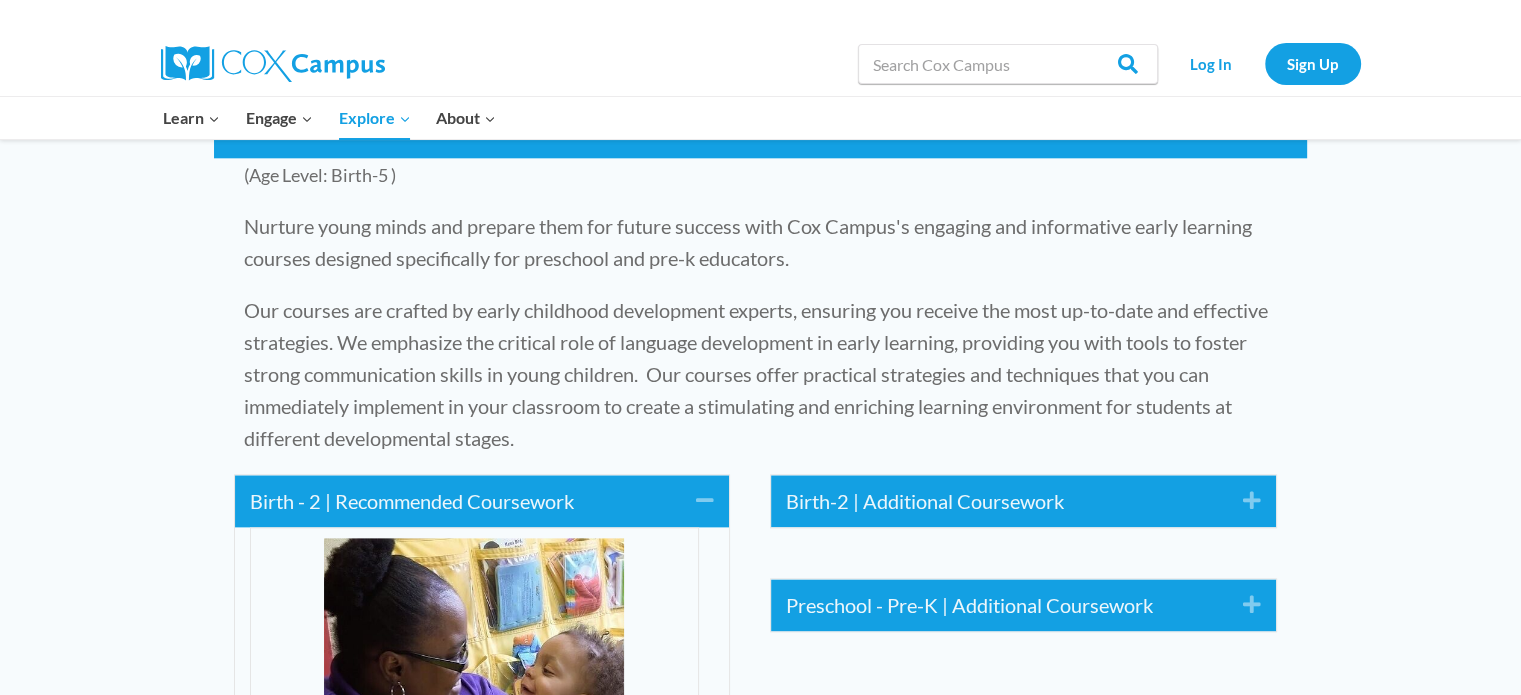 click on "Early Learning Courses
(Age Level: Birth-5 )
Nurture young minds and prepare them for future success with Cox Campus's engaging and informative early learning courses designed specifically for preschool and pre-k educators.
Our courses are crafted by early childhood development experts, ensuring you receive the most up-to-date and effective strategies. We emphasize the critical role of language development in early learning, providing you with tools to foster strong communication skills in young children.  Our courses offer practical strategies and techniques that you can immediately implement in your classroom to create a stimulating and enriching learning environment for students at different developmental stages.
Birth - 2  | Recommended Coursework
Collapse
Build My Brain
An Ecosystem Approach
Talk with Me" at bounding box center (760, 1679) 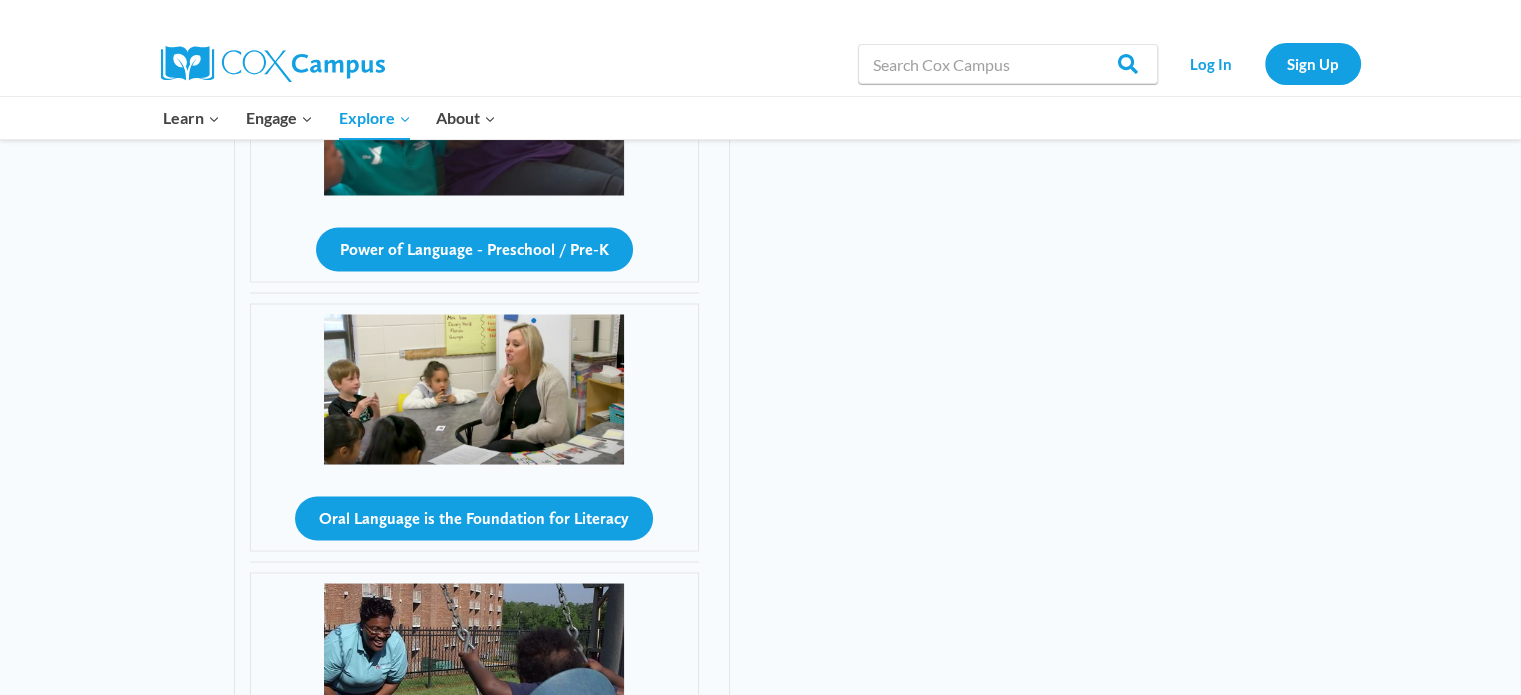 scroll, scrollTop: 4119, scrollLeft: 0, axis: vertical 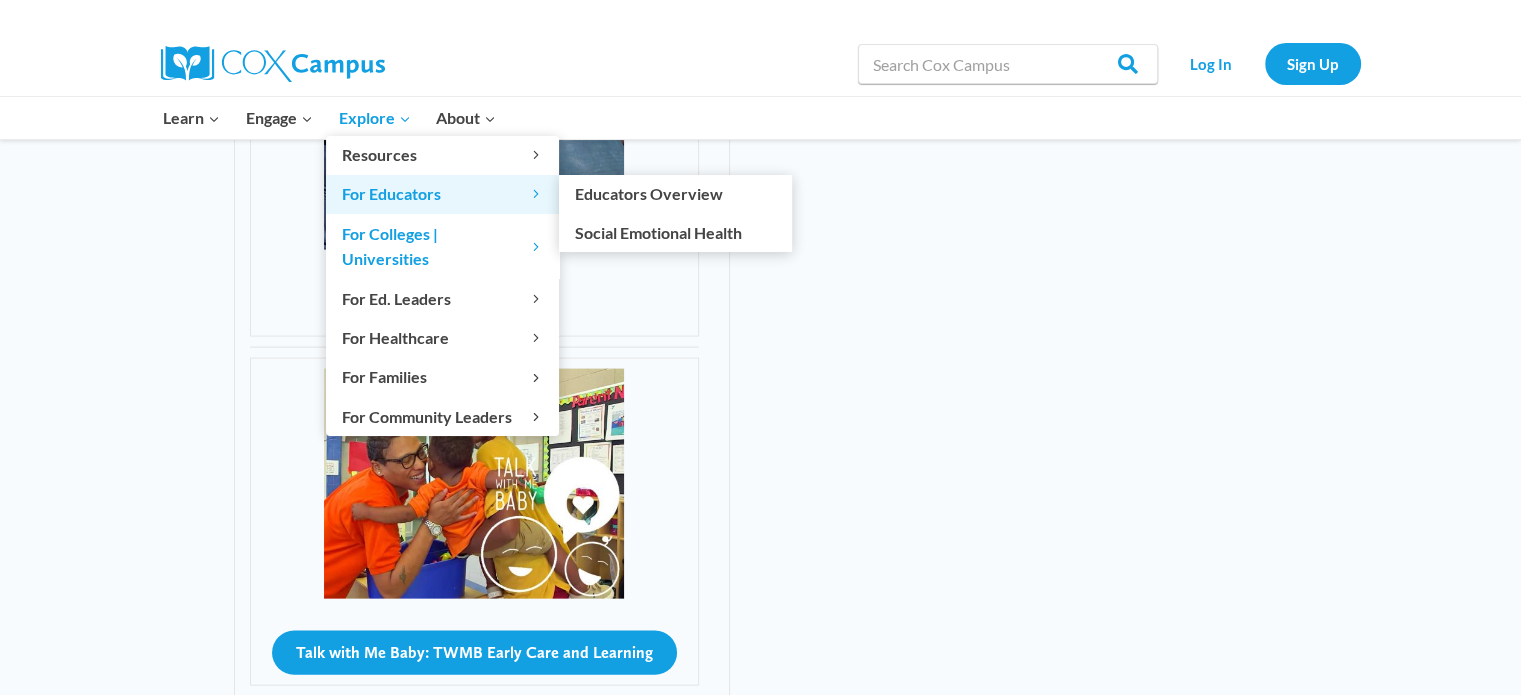 click on "For Educators Expand" at bounding box center [442, 194] 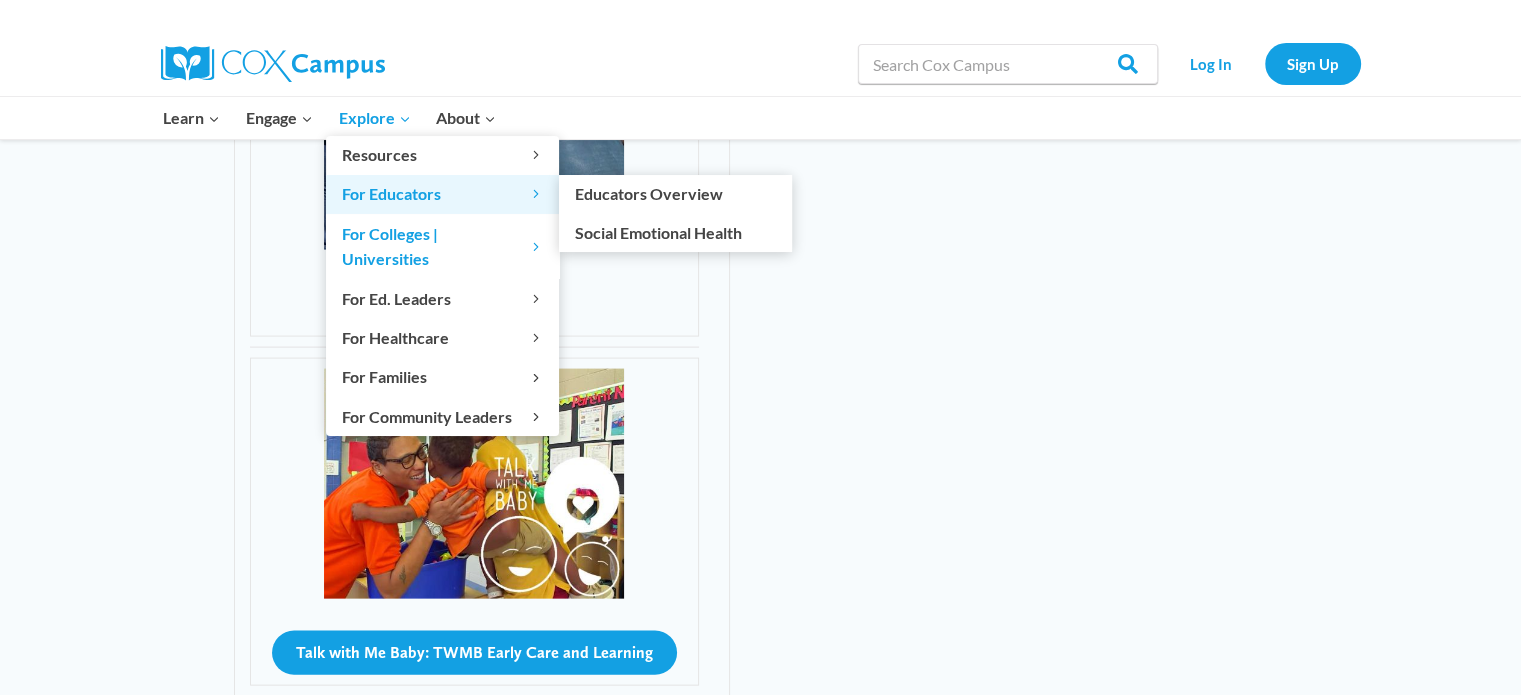 click on "For Educators Expand" at bounding box center (442, 194) 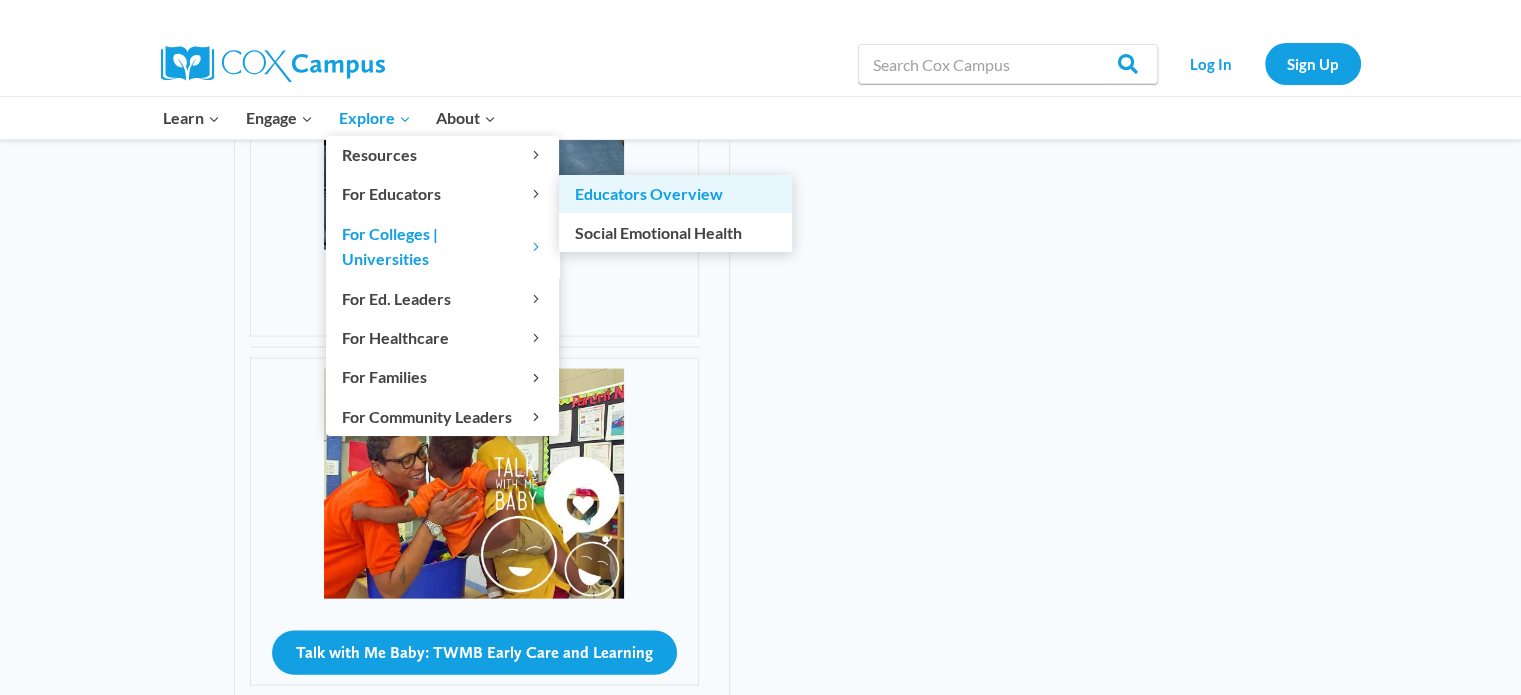 click on "Educators Overview" at bounding box center [675, 194] 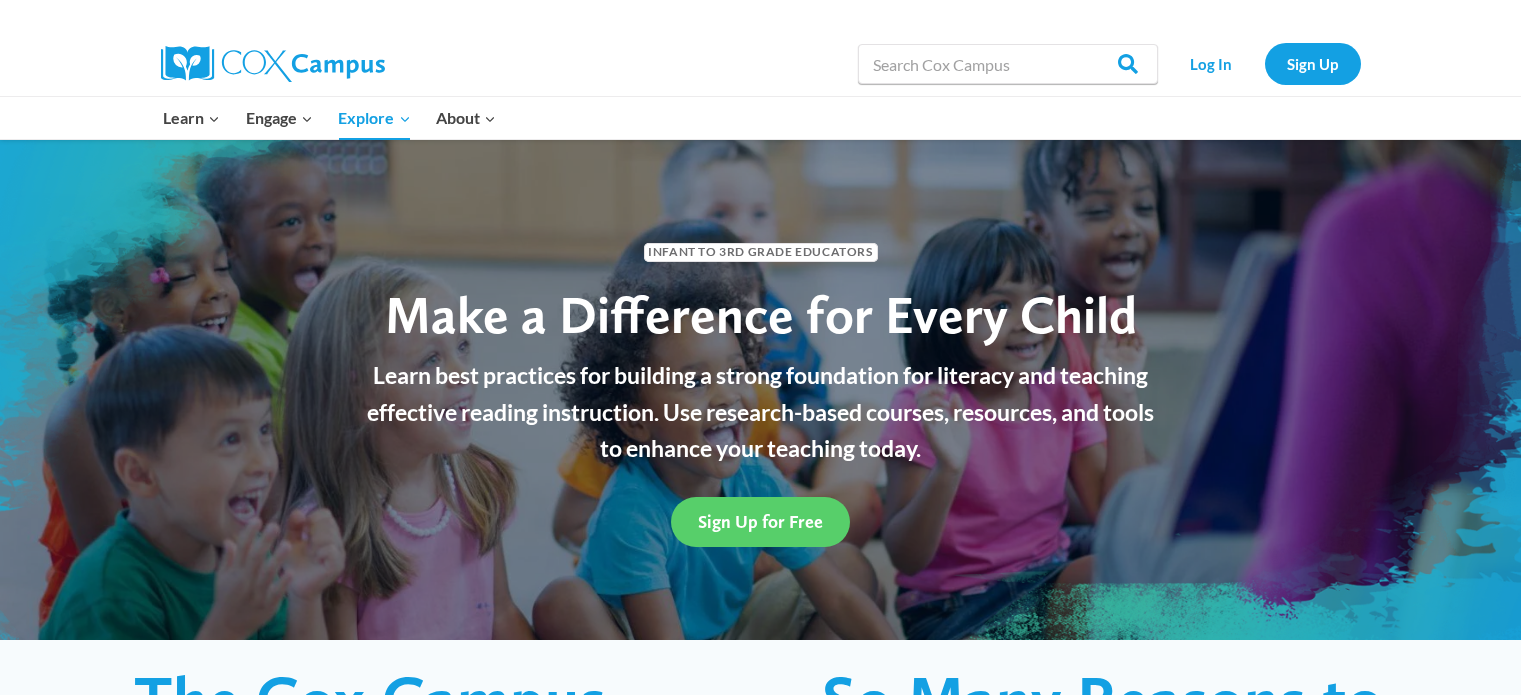 scroll, scrollTop: 0, scrollLeft: 0, axis: both 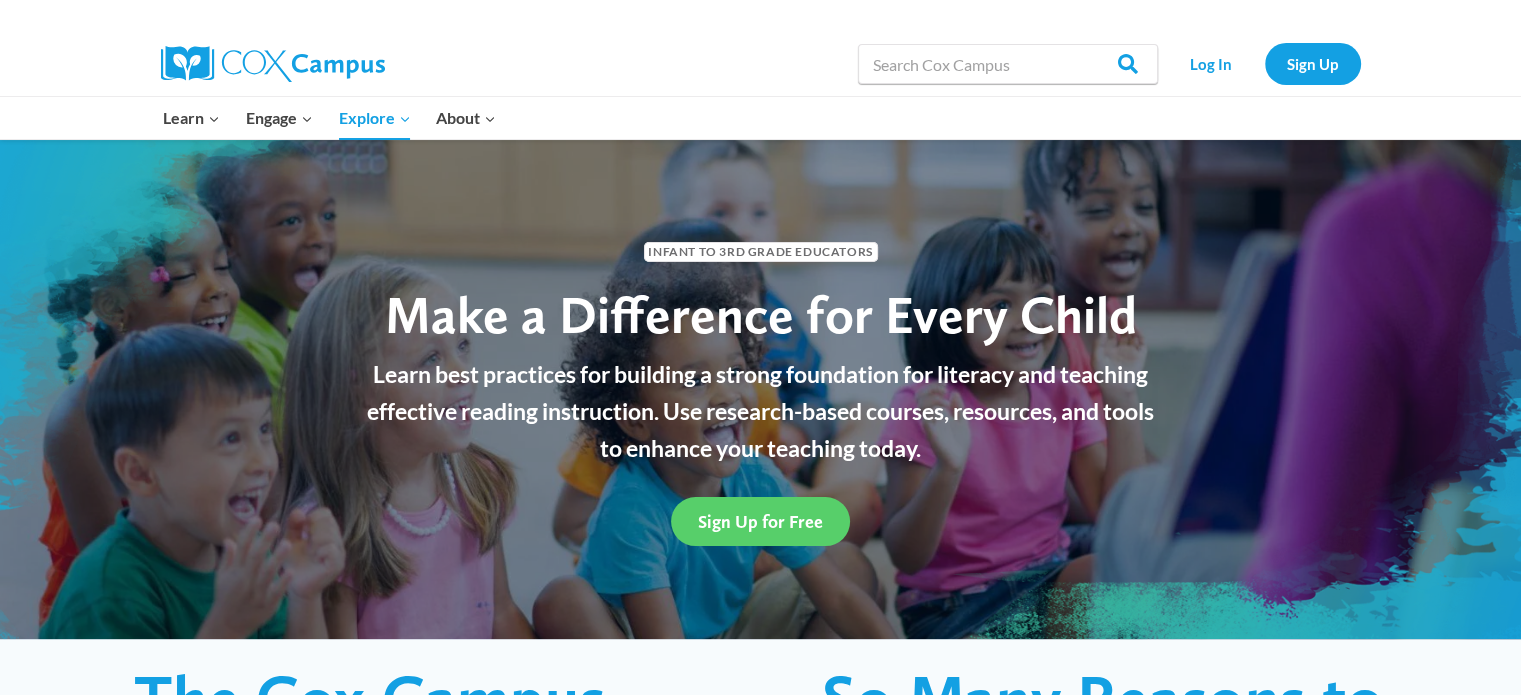 click on "Sign Up for Free" at bounding box center [761, 521] 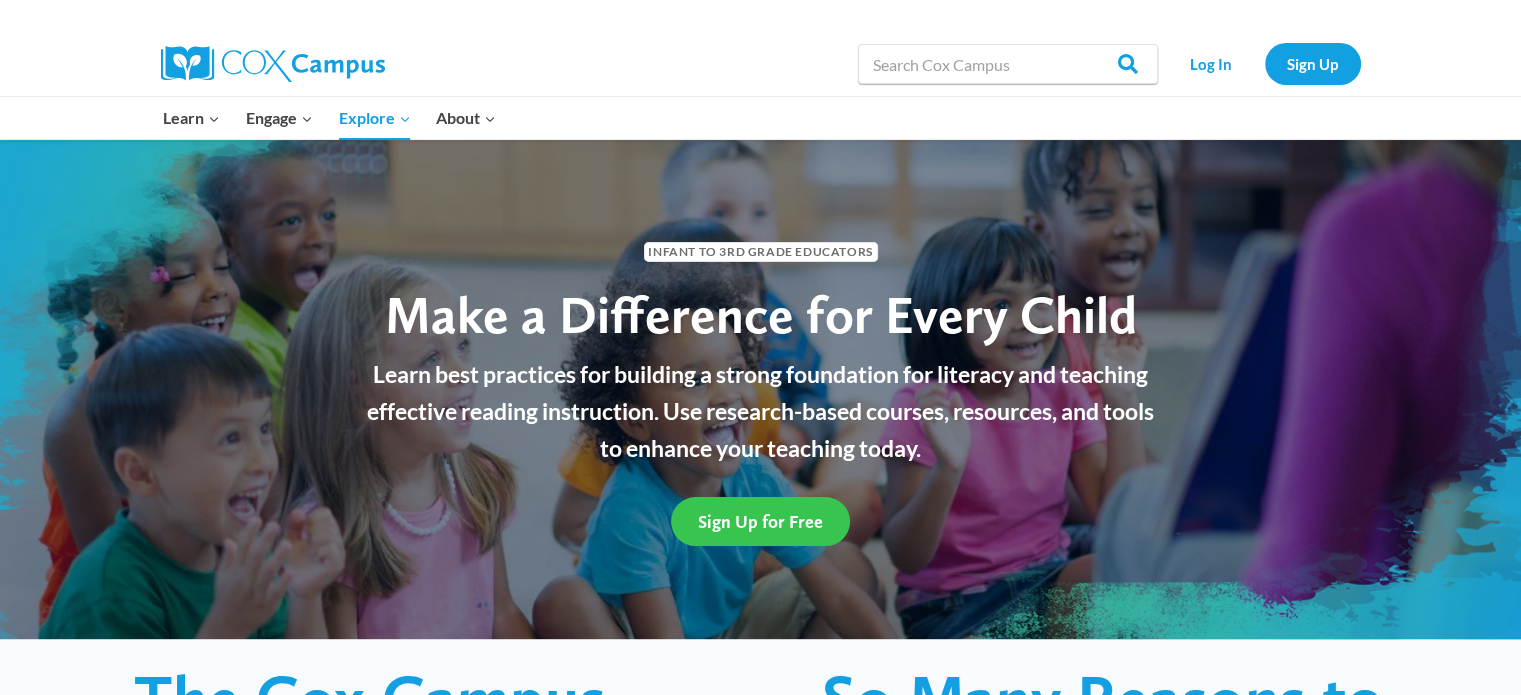 click on "Sign Up for Free" at bounding box center (760, 521) 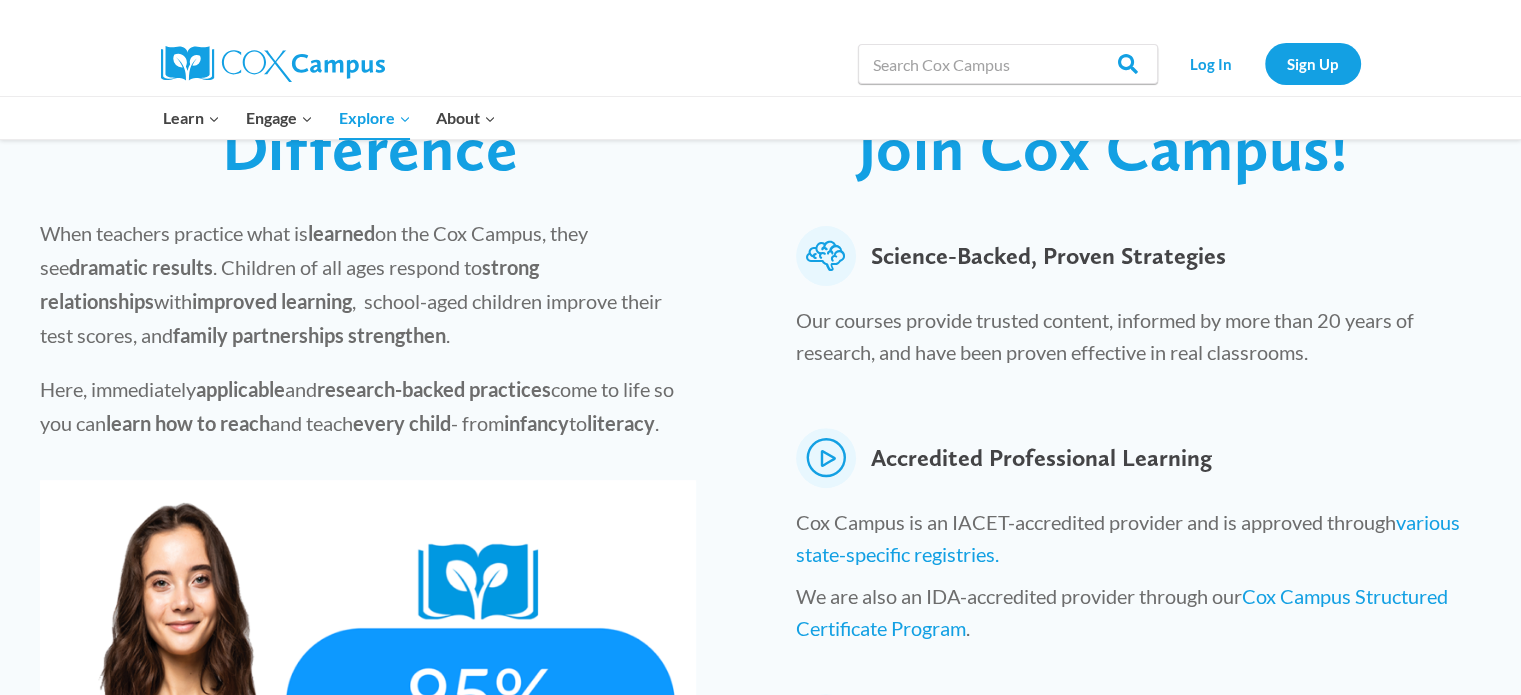 scroll, scrollTop: 1216, scrollLeft: 0, axis: vertical 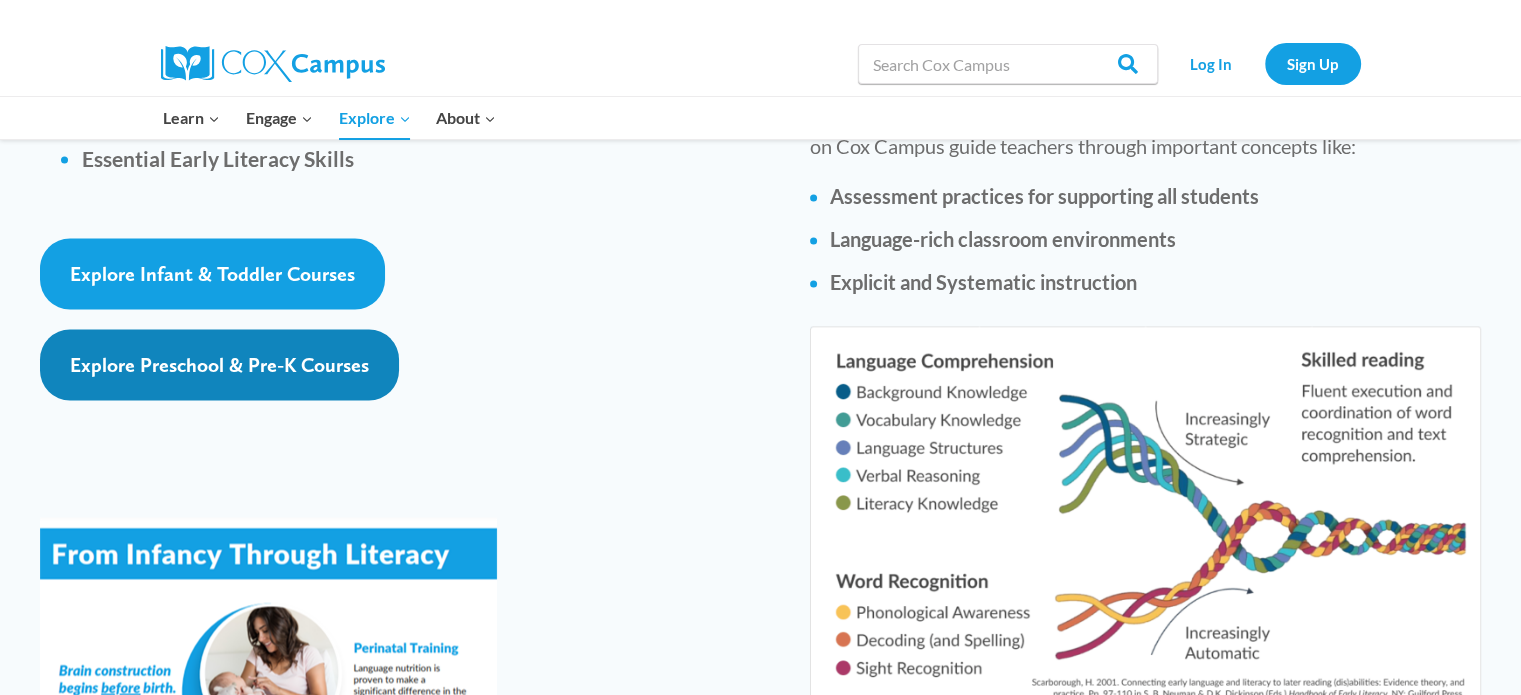 click on "Explore Preschool & Pre-K Courses" at bounding box center [219, 365] 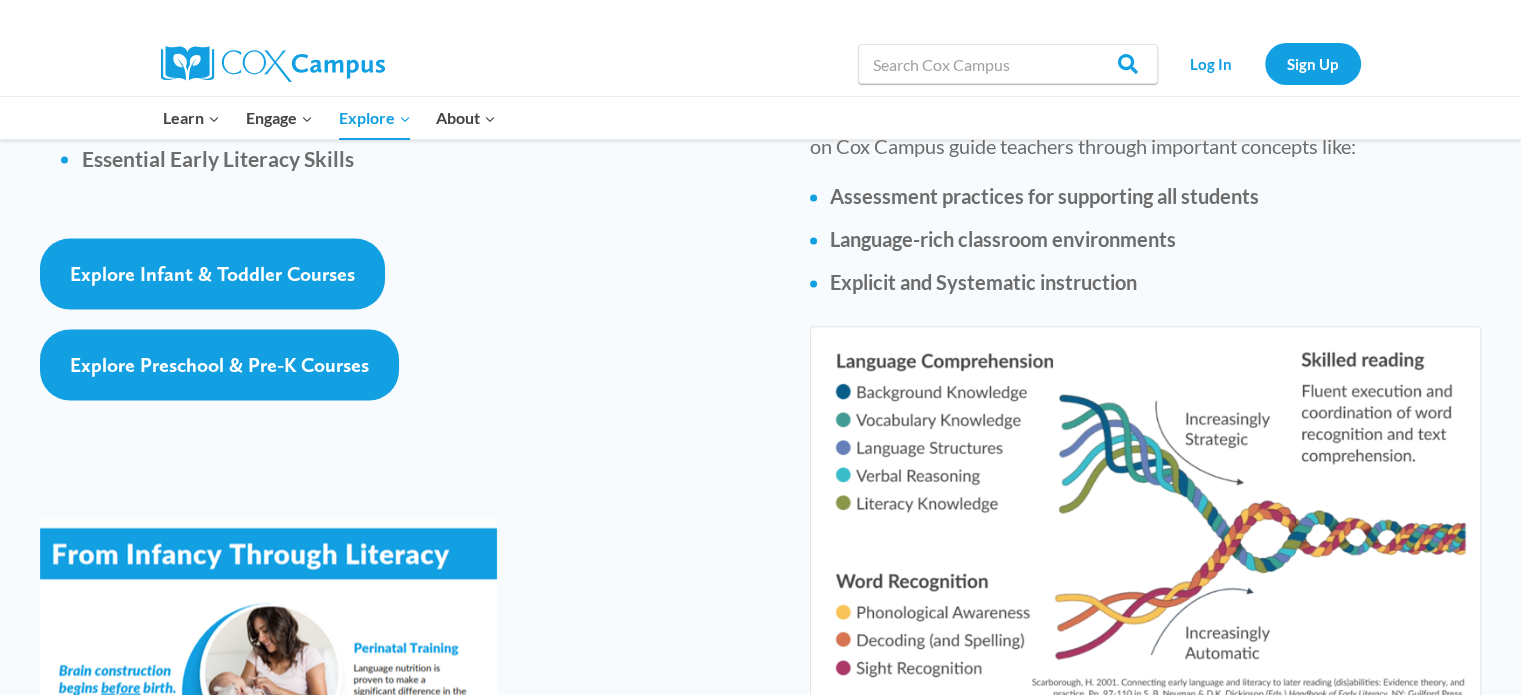 click at bounding box center (273, 64) 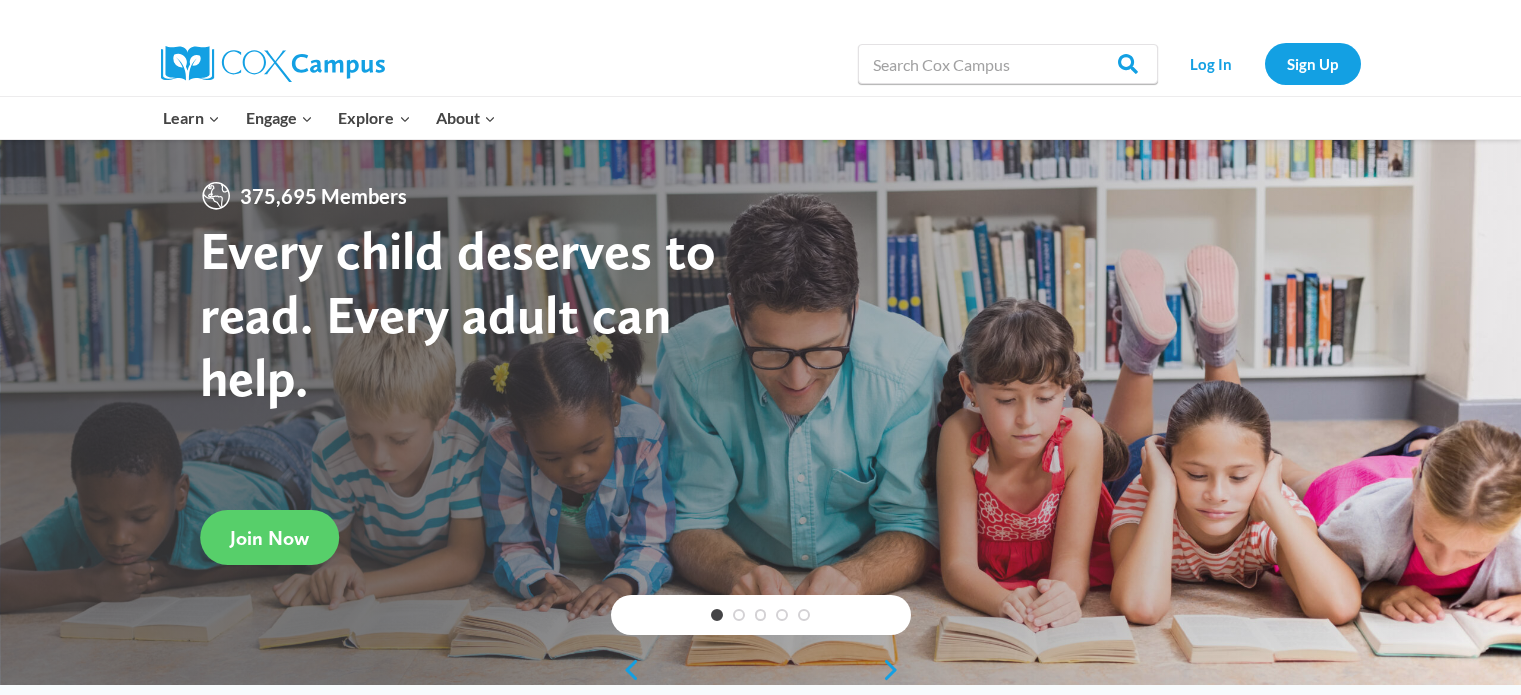 scroll, scrollTop: 0, scrollLeft: 0, axis: both 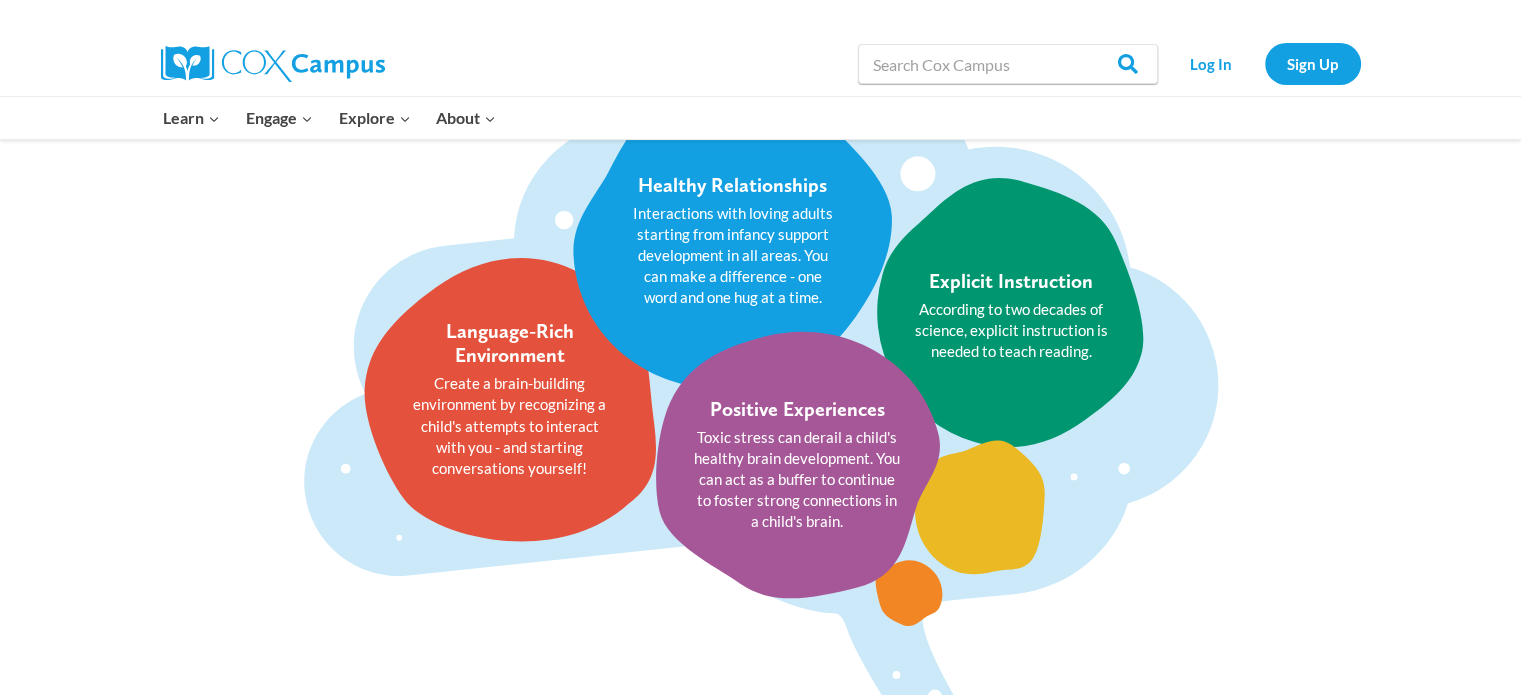 click on "Learn Expand
K-3rd: Structured Literacy Program
En español
Early Learning Expand
Infants and Toddlers
Preschool and Pre-K
Instructional Coaching
Social-Emotional Health
Healthcare
All Courses
Engage Expand
Yearlong Learning Journey
Creating a Group (PLC) Expand
Overview
Getting Started
Cox Campus Group Request Form
Talk With Me Baby Integration Guide
Literacy & Justice for All Curriculum Resources
Structured Literacy Certificate Program
Nonprofit Certificate of Training
Lectures & Webinars
Explore Expand
Resources Expand
Developmental Milestones Expand
2 Months
4 Months
6 Months
9 Months
12 Months
18 Months
2 Years
3 Years
4 Years
5 Years
Resource Library
Dual Language Learners
En español
Social Emotional Health
For Educators Expand" at bounding box center [760, 118] 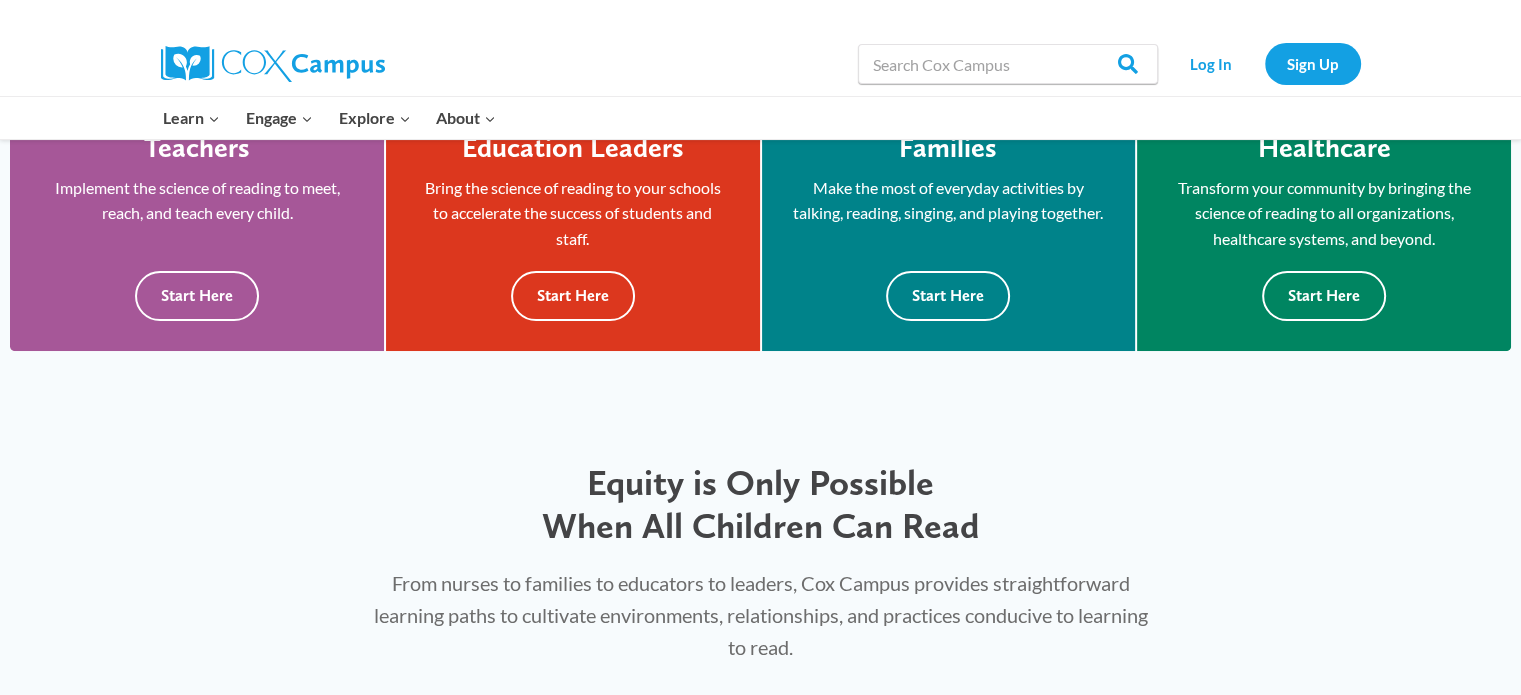 scroll, scrollTop: 405, scrollLeft: 0, axis: vertical 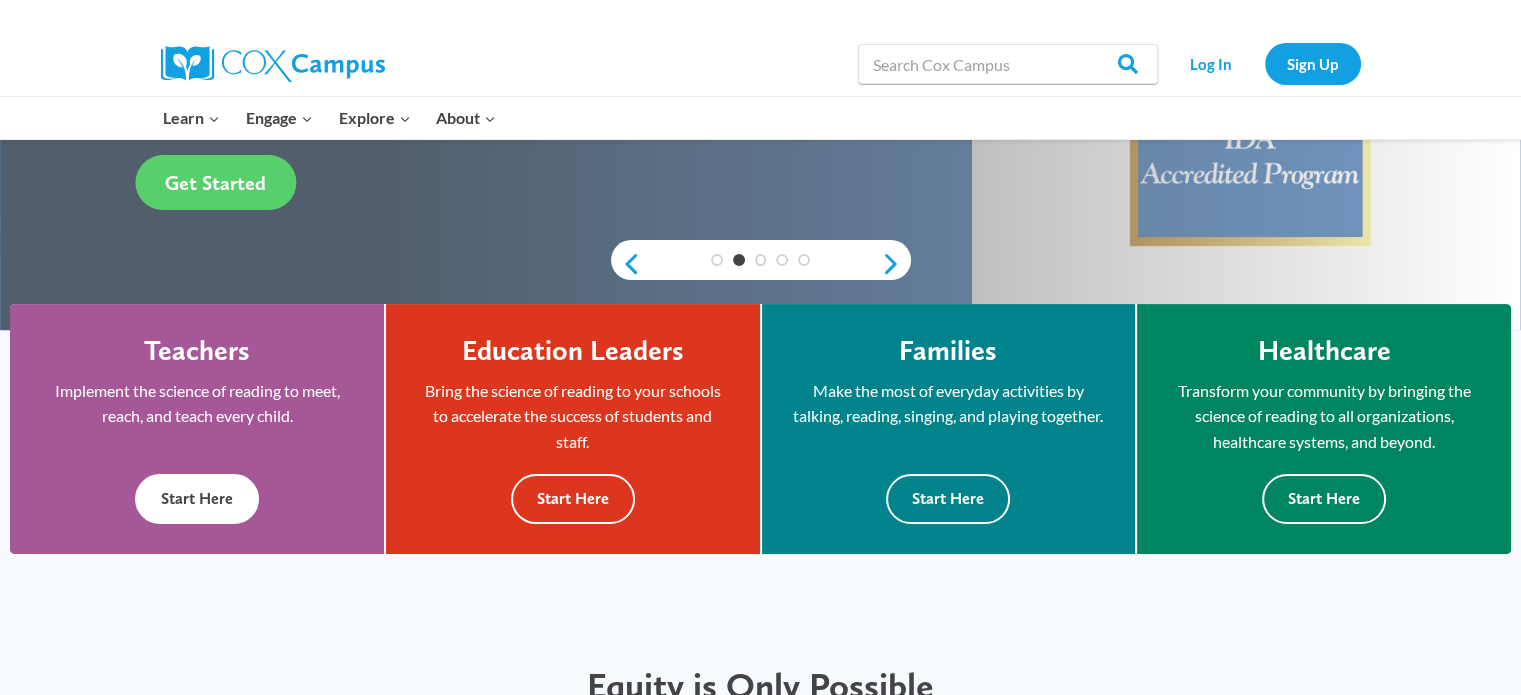 click on "Teachers
Implement the science of reading to meet, reach, and teach every child.
Start Here" at bounding box center [197, 429] 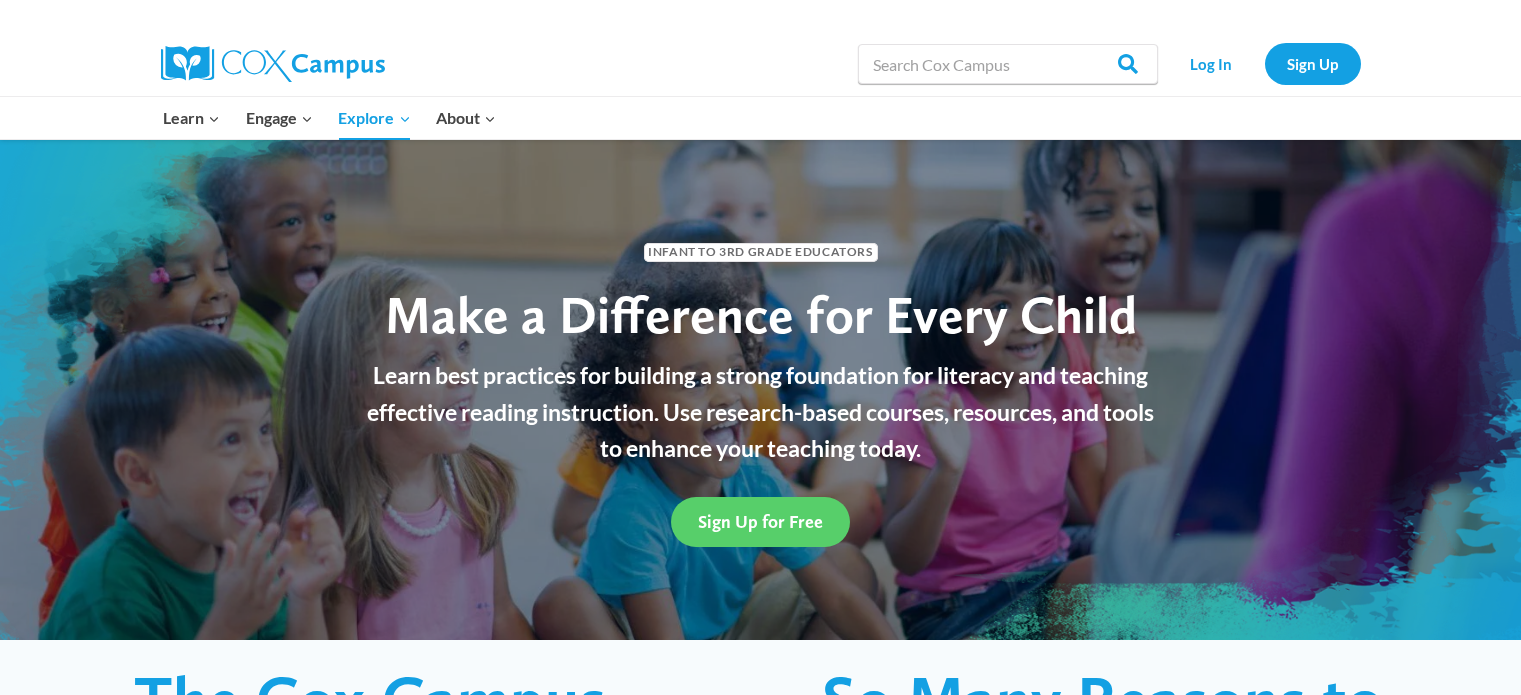 scroll, scrollTop: 0, scrollLeft: 0, axis: both 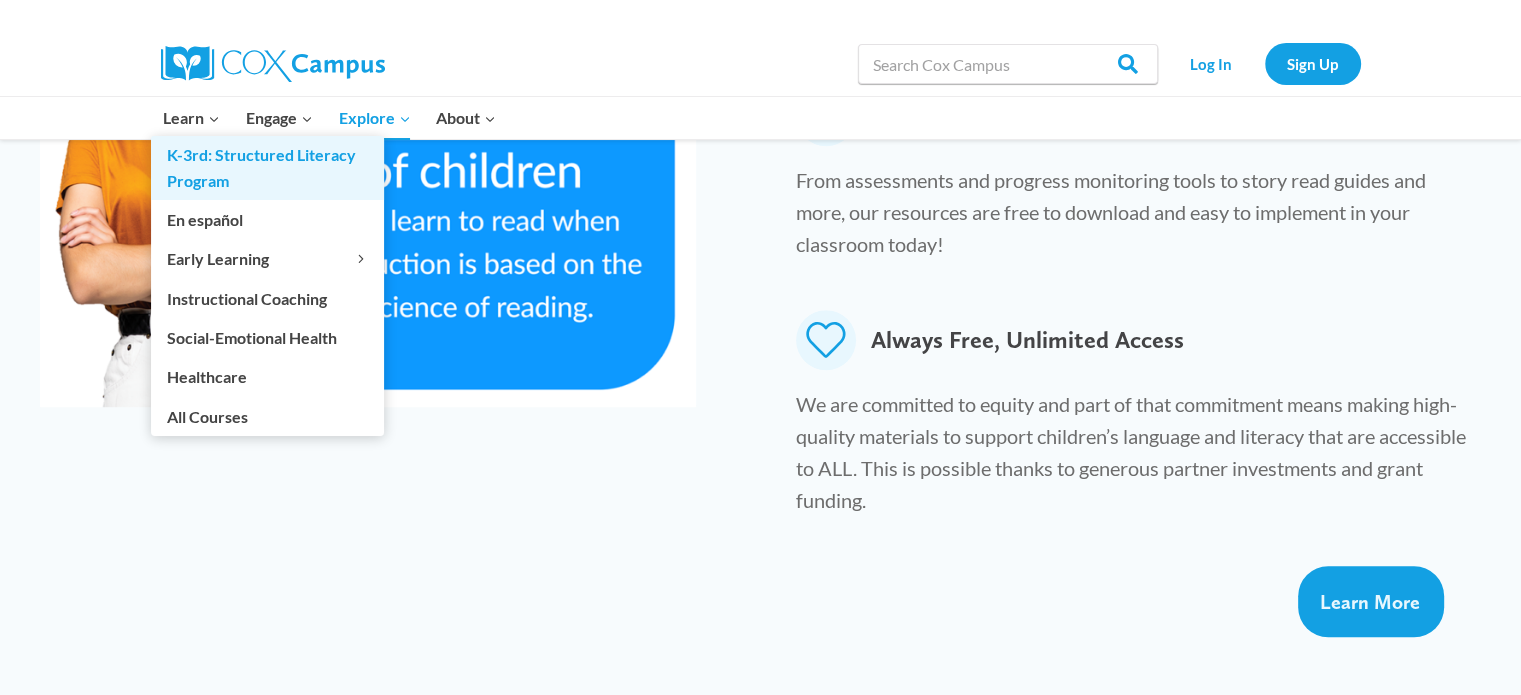 click on "K-3rd: Structured Literacy Program" at bounding box center [267, 168] 